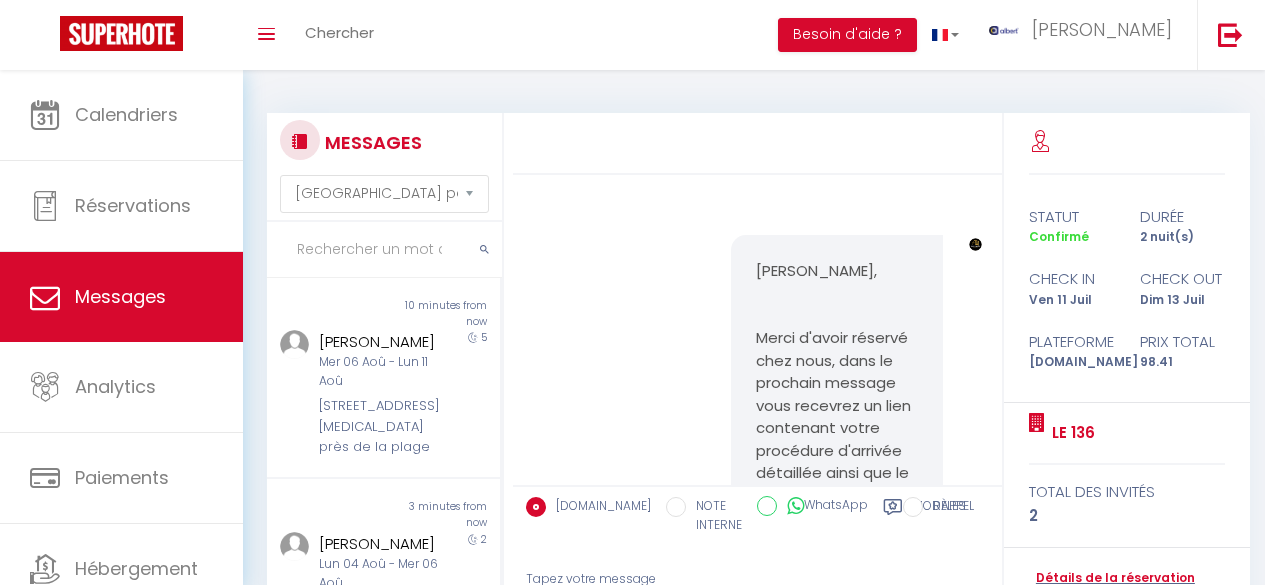 select on "message" 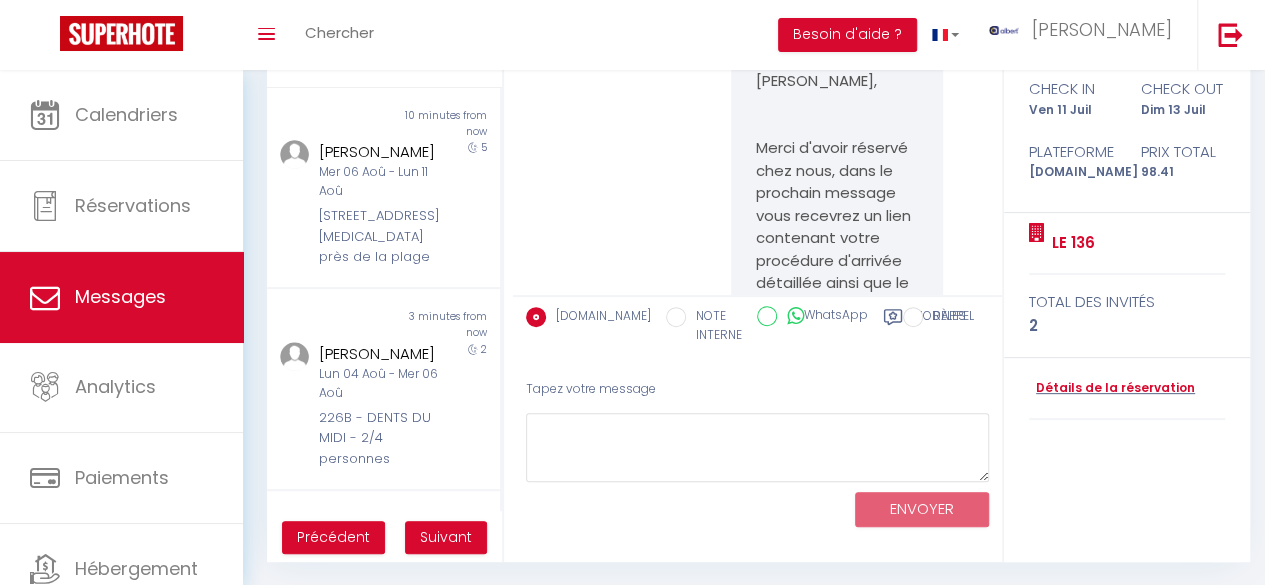 scroll, scrollTop: 482, scrollLeft: 0, axis: vertical 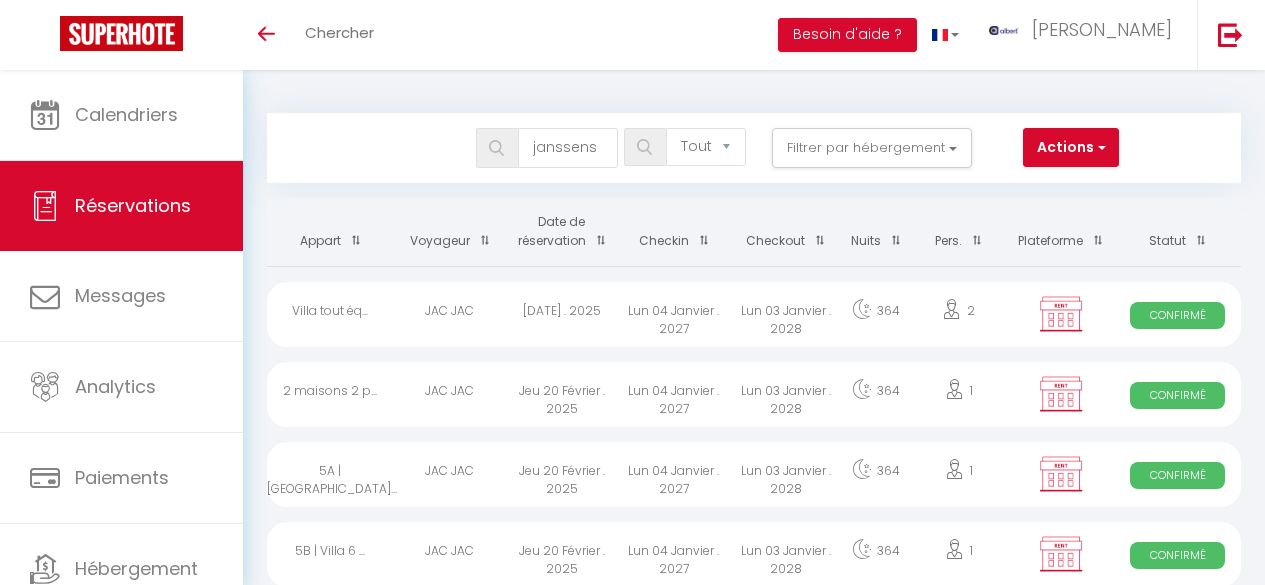 select on "not_cancelled" 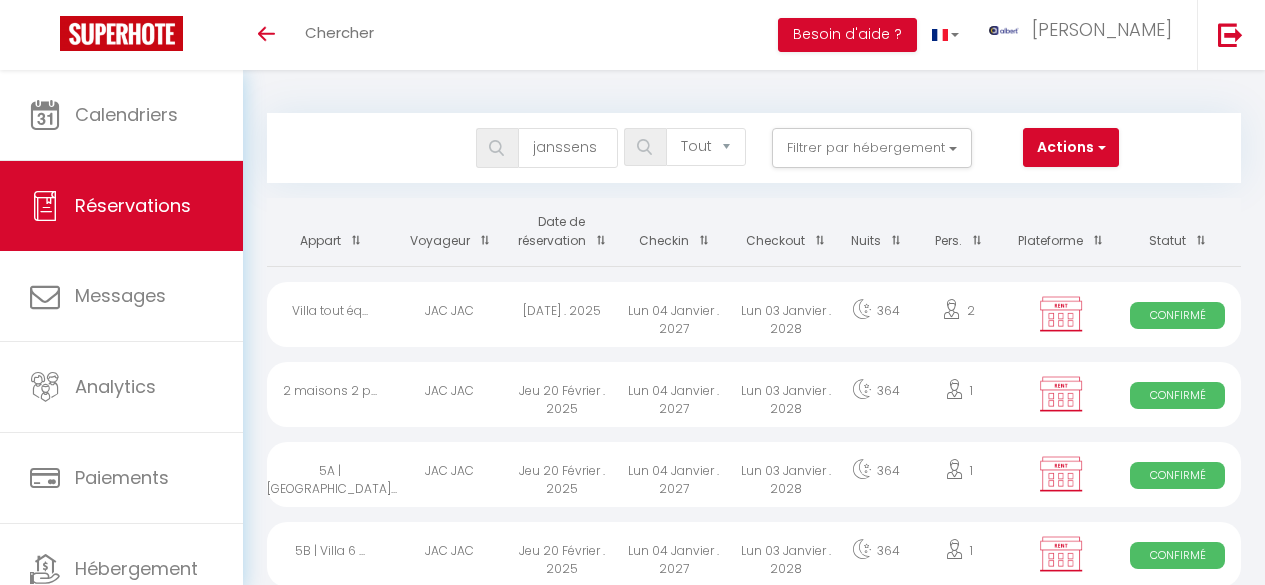 scroll, scrollTop: 0, scrollLeft: 0, axis: both 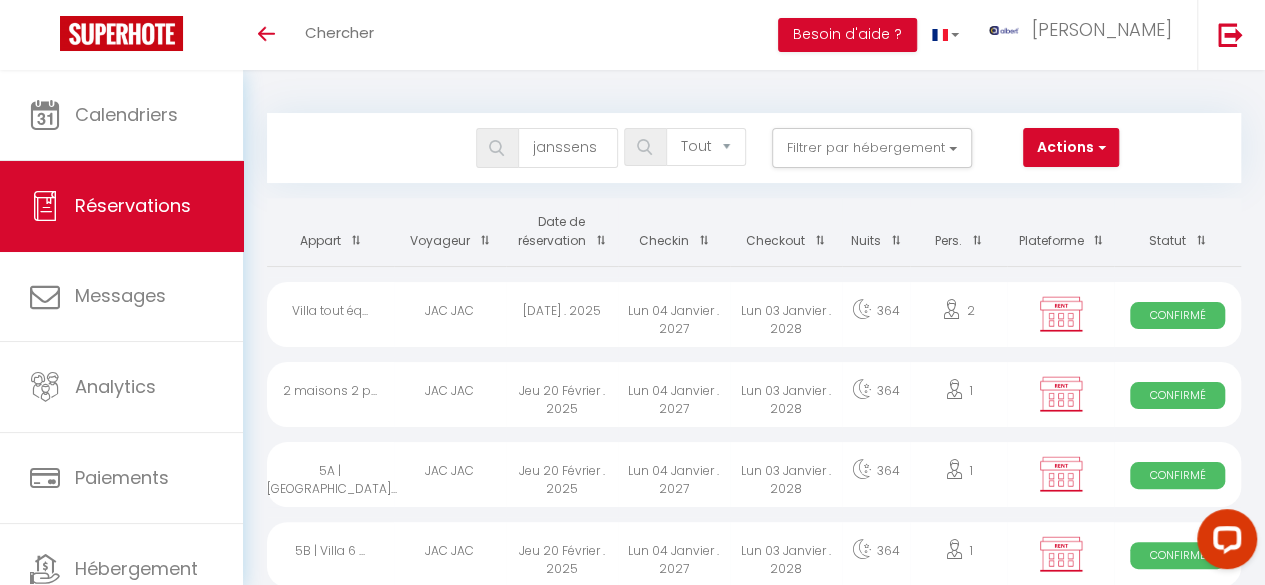 type on "janssens" 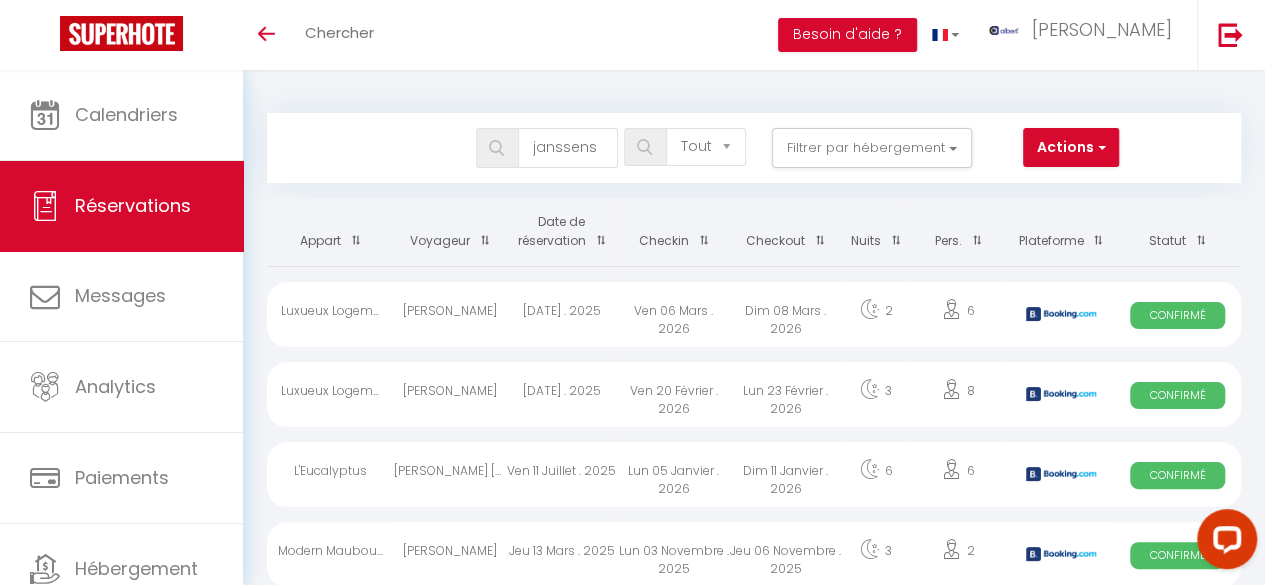 select 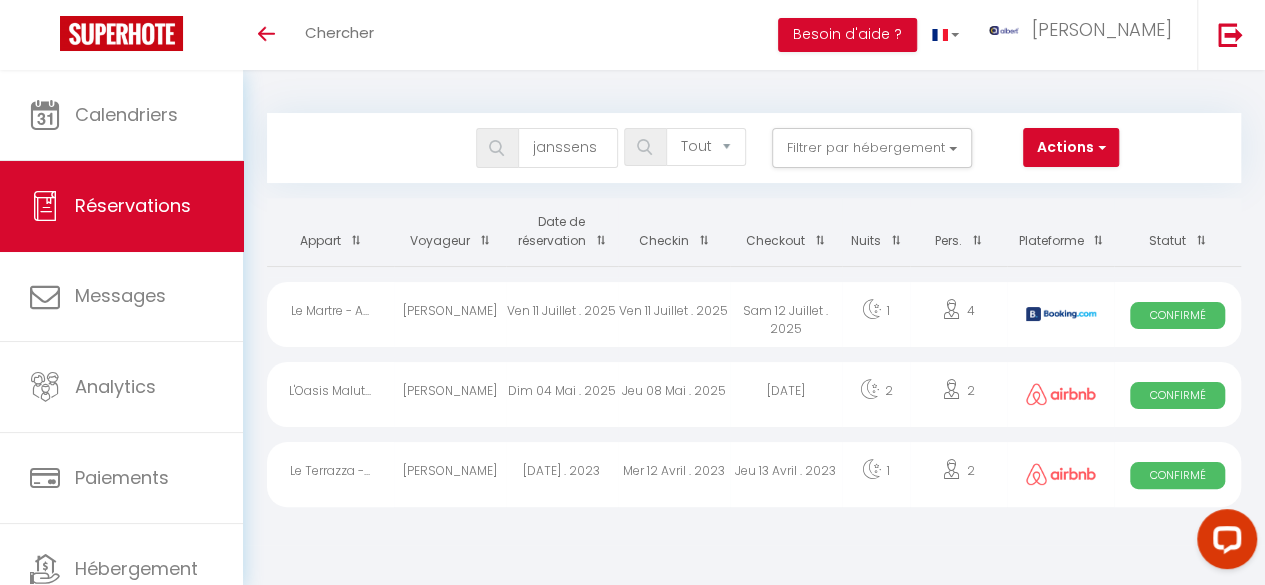 click on "Ven 11 Juillet . 2025" at bounding box center (674, 314) 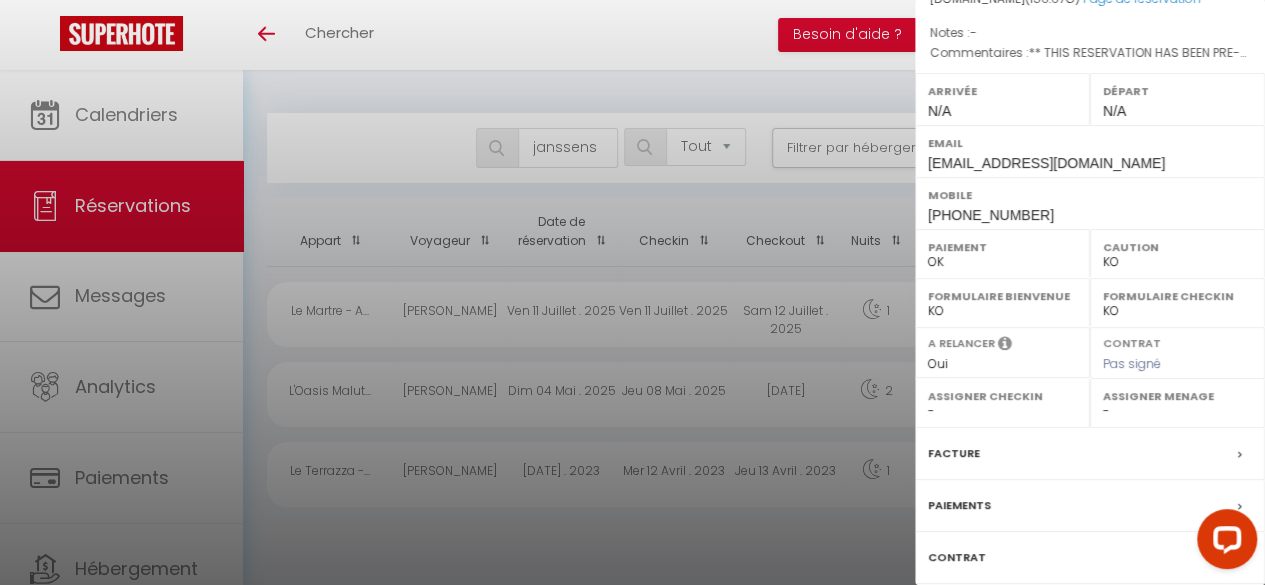 scroll, scrollTop: 392, scrollLeft: 0, axis: vertical 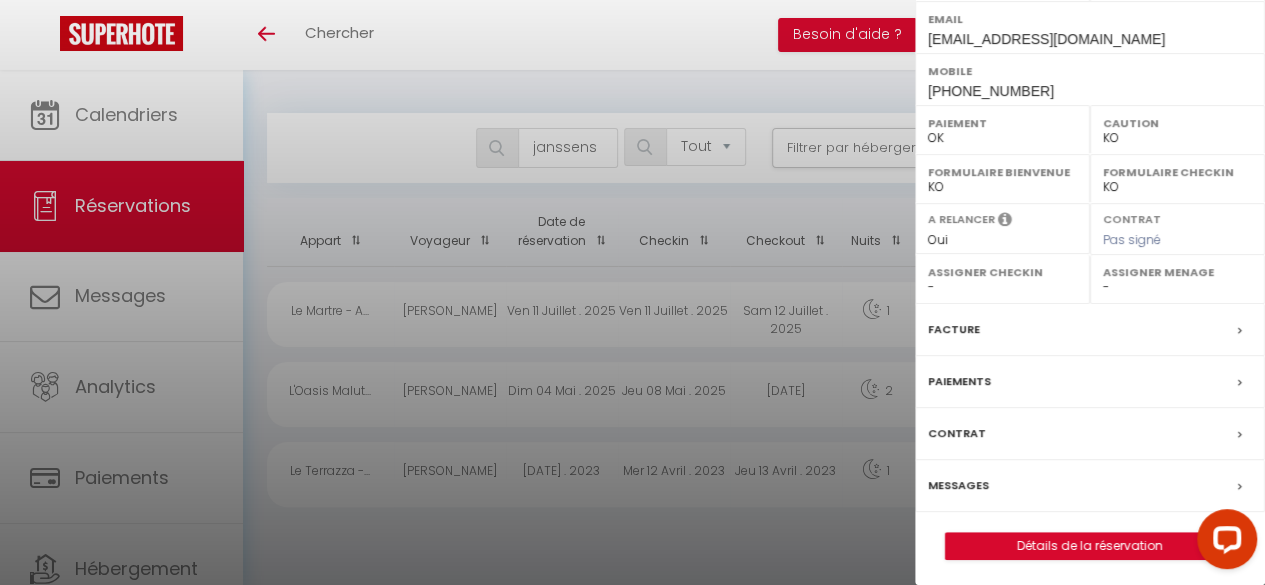 click on "Messages" at bounding box center [958, 485] 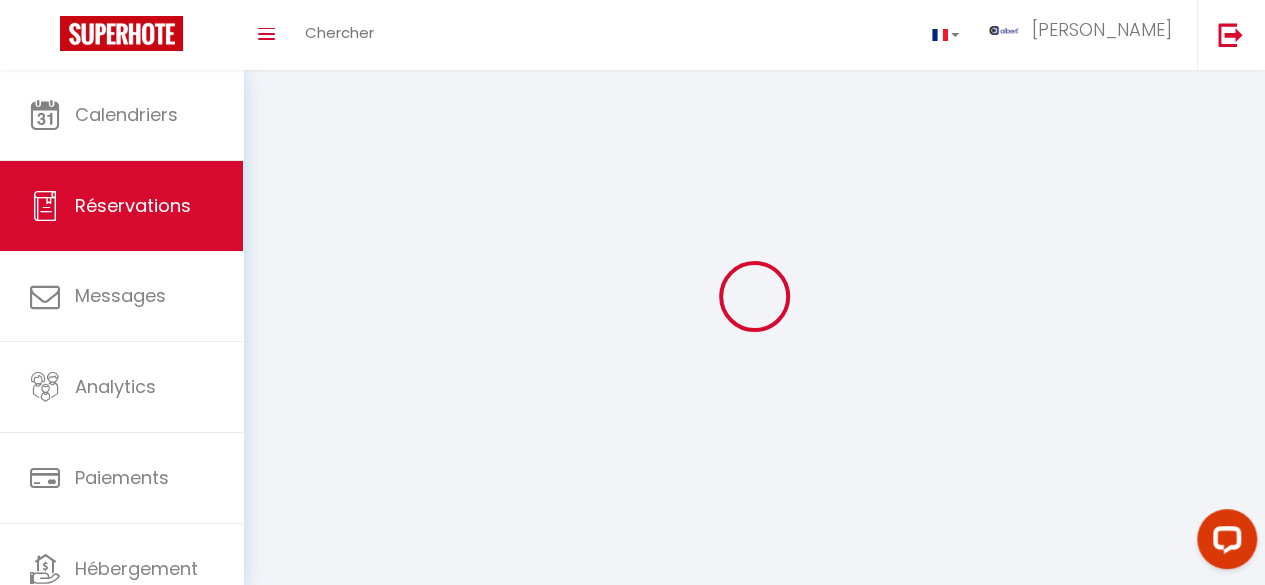 type on "florian" 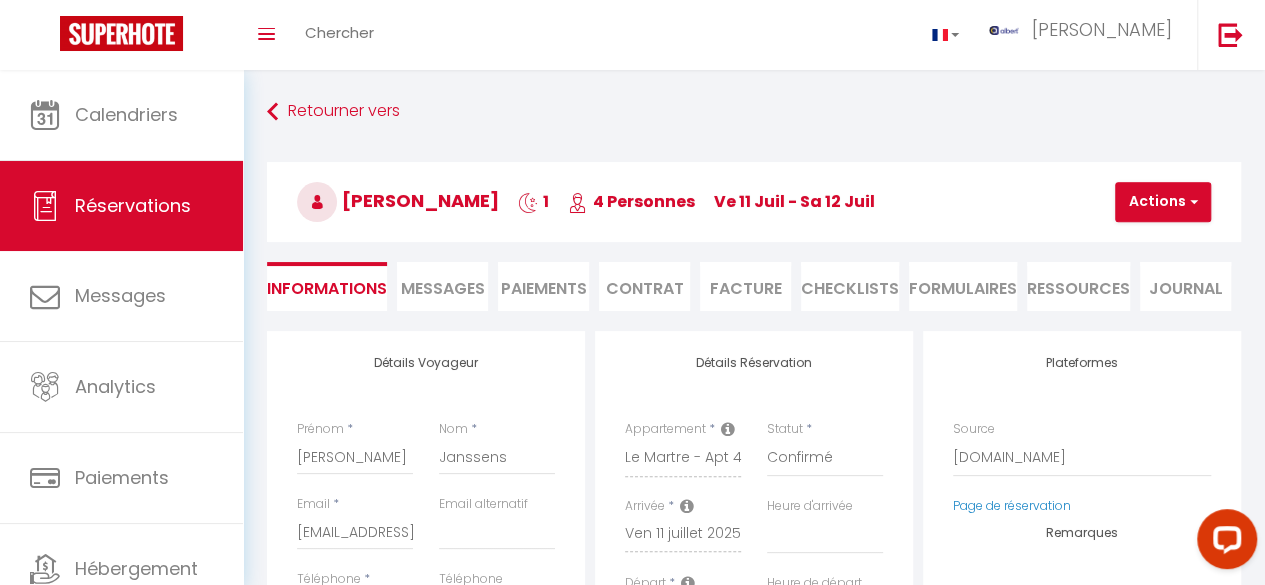 select 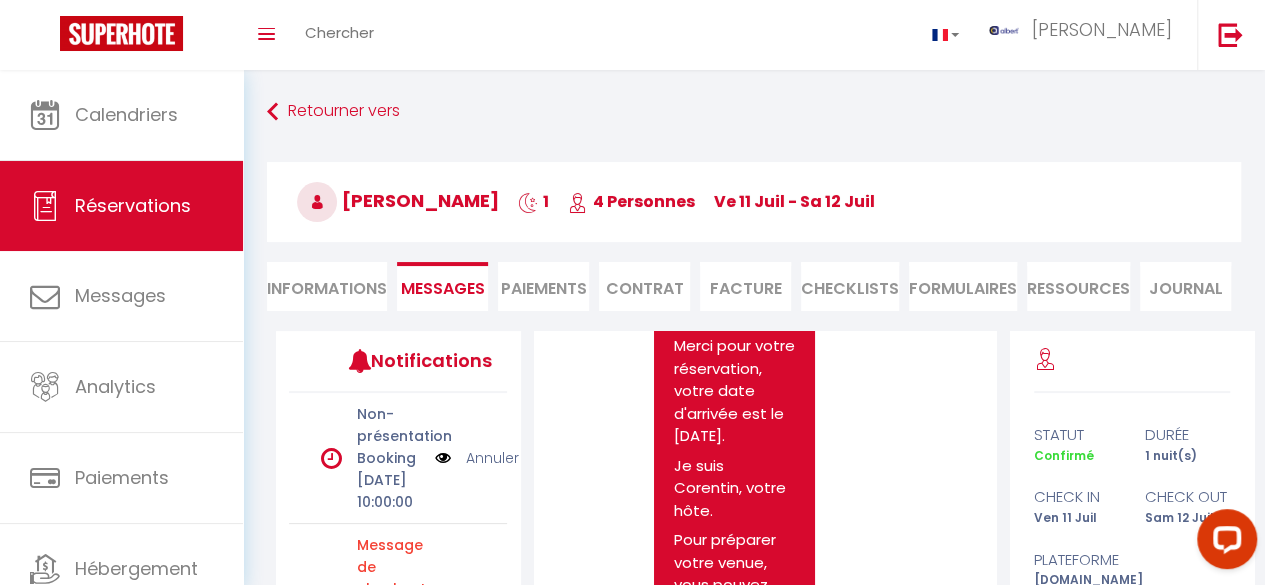 scroll, scrollTop: 167, scrollLeft: 0, axis: vertical 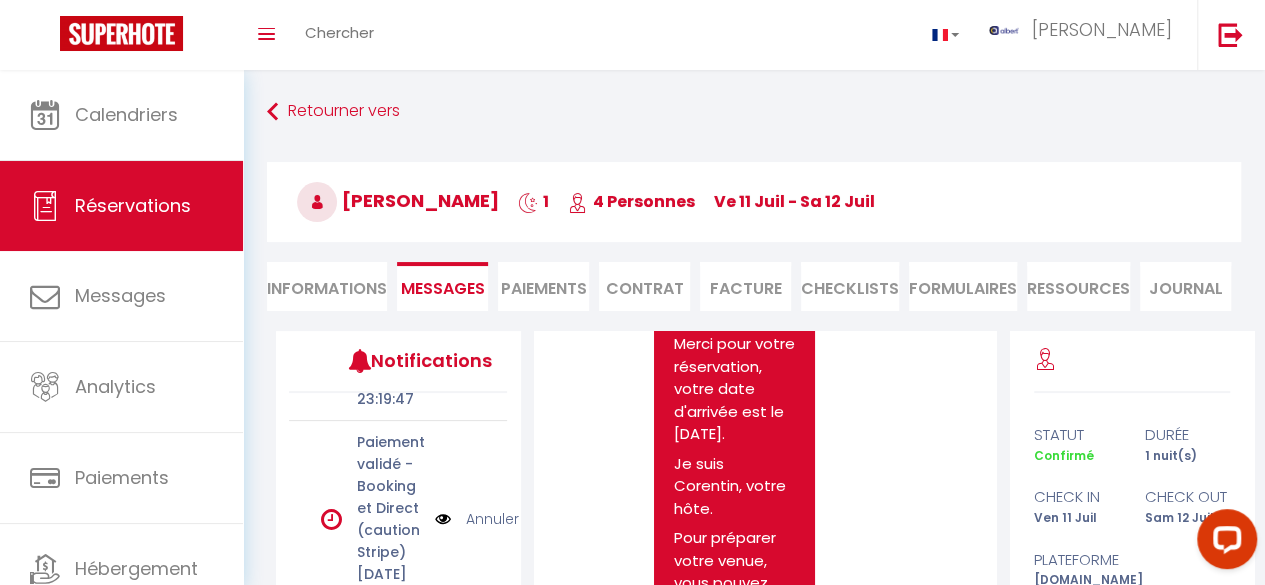click at bounding box center [443, 300] 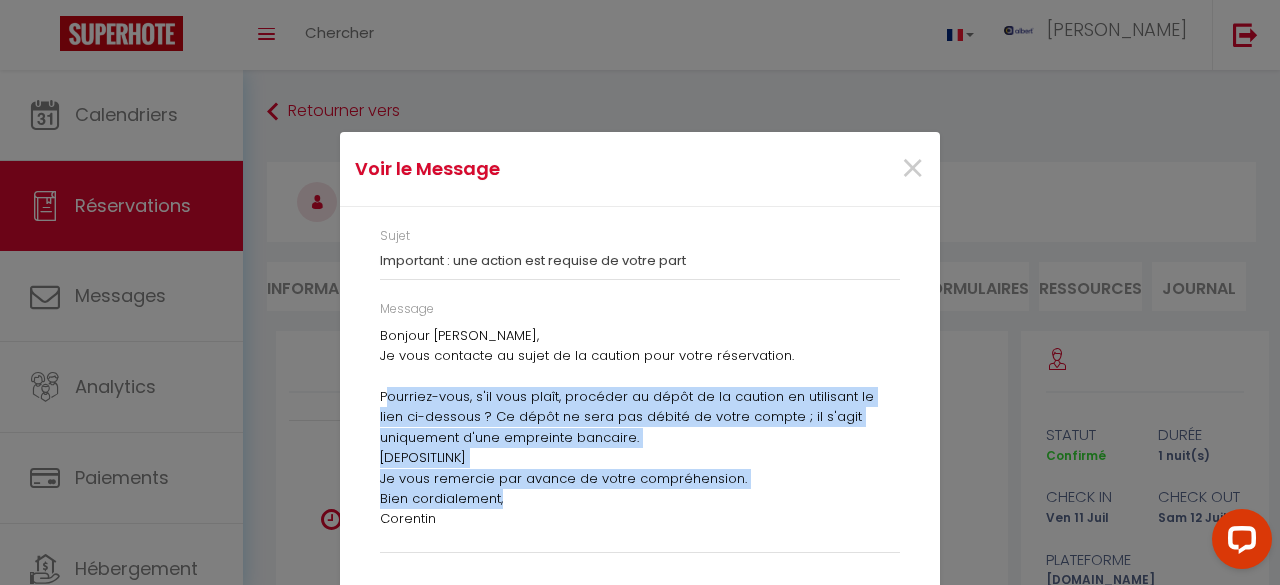 drag, startPoint x: 518, startPoint y: 507, endPoint x: 379, endPoint y: 392, distance: 180.4051 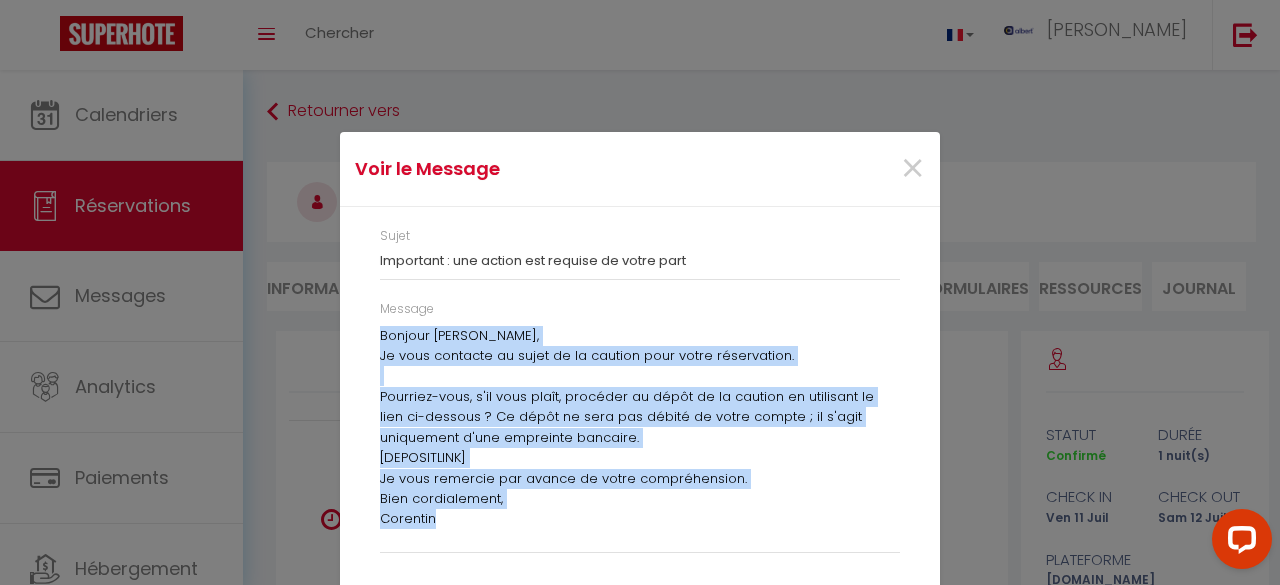 drag, startPoint x: 364, startPoint y: 338, endPoint x: 457, endPoint y: 527, distance: 210.64188 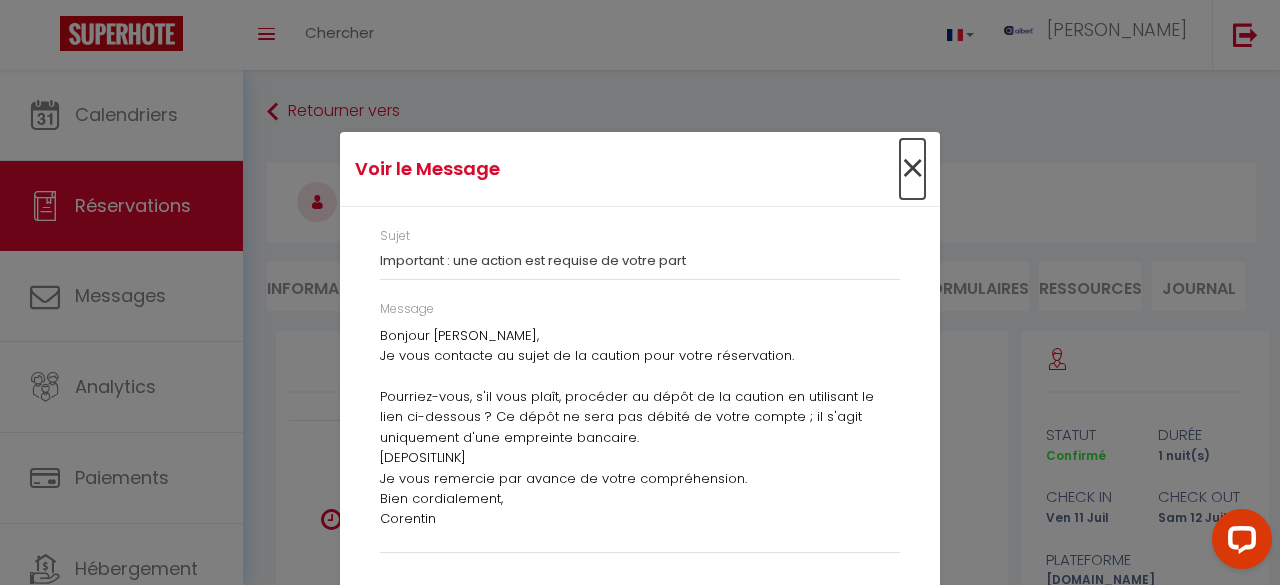 click on "×" at bounding box center [912, 169] 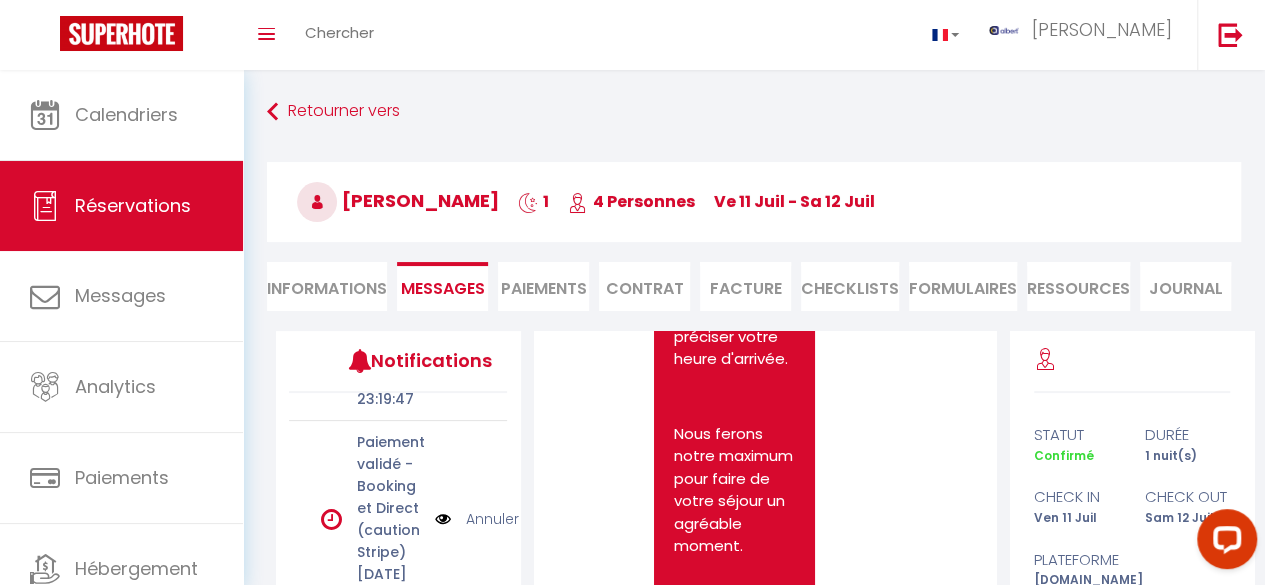 scroll, scrollTop: 1674, scrollLeft: 0, axis: vertical 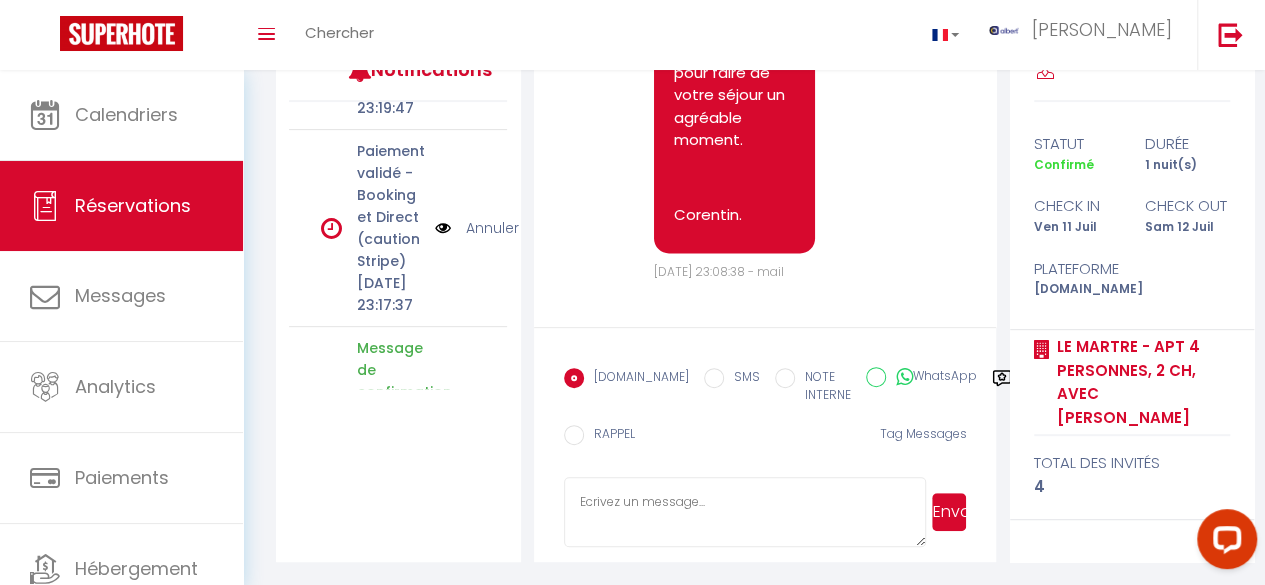 click at bounding box center [745, 512] 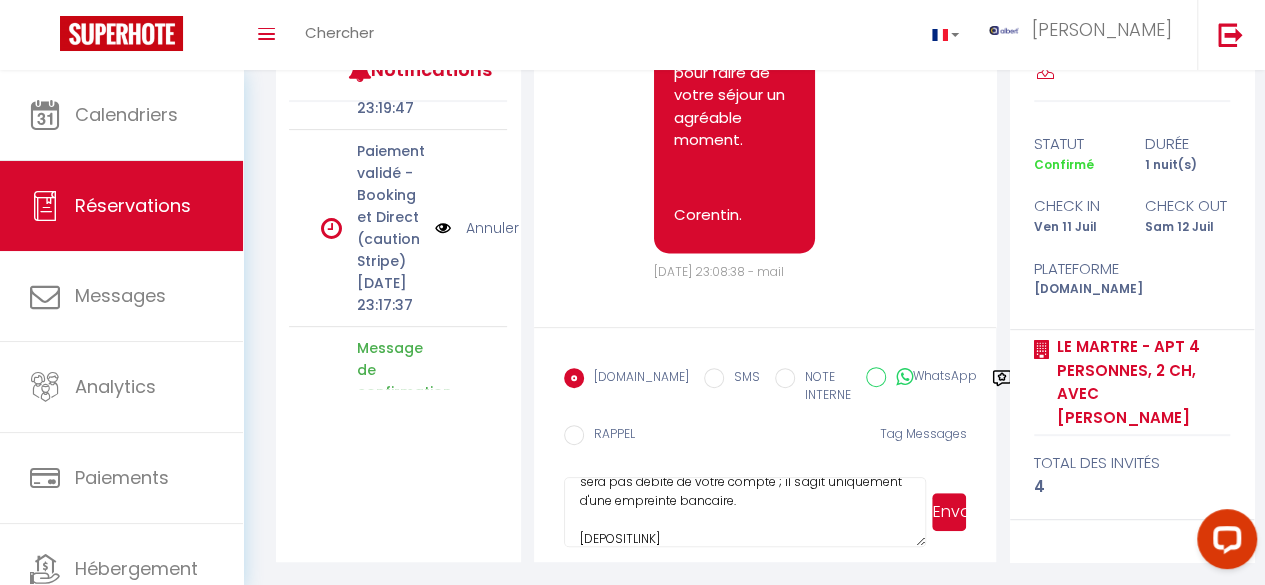 scroll, scrollTop: 0, scrollLeft: 0, axis: both 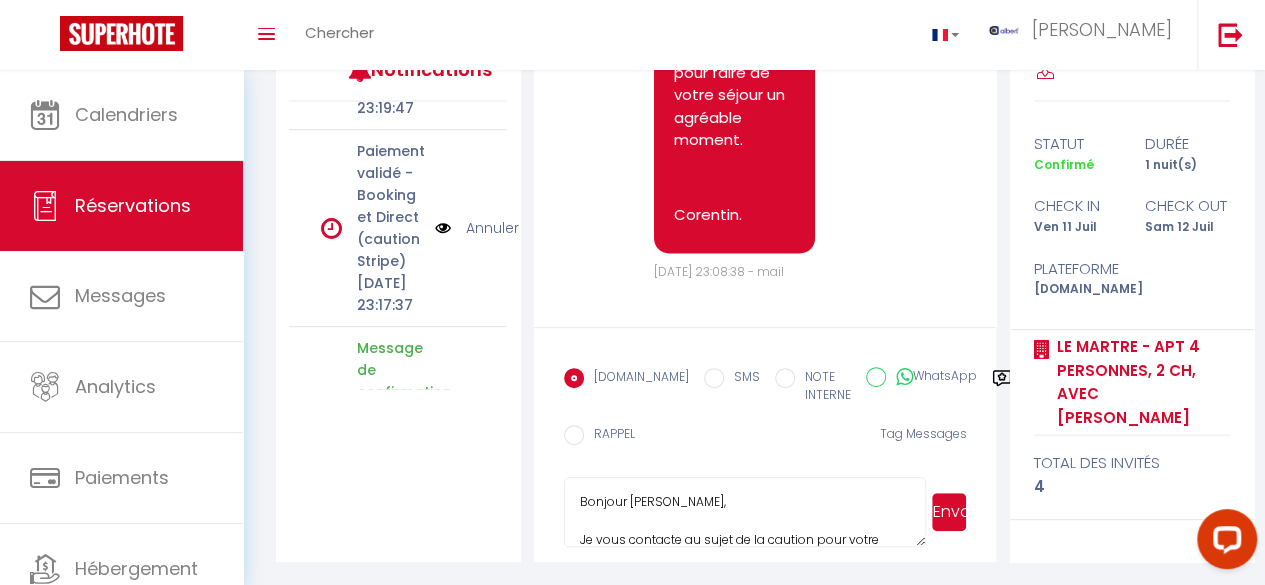type on "Bonjour florian,
Je vous contacte au sujet de la caution pour votre réservation.
Pourriez-vous, s'il vous plaît, procéder au dépôt de la caution en utilisant le lien ci-dessous ? Ce dépôt ne sera pas débité de votre compte ; il s'agit uniquement d'une empreinte bancaire.
[DEPOSITLINK]
Je vous remercie par avance de votre compréhension.
Bien cordialement,
Corentin" 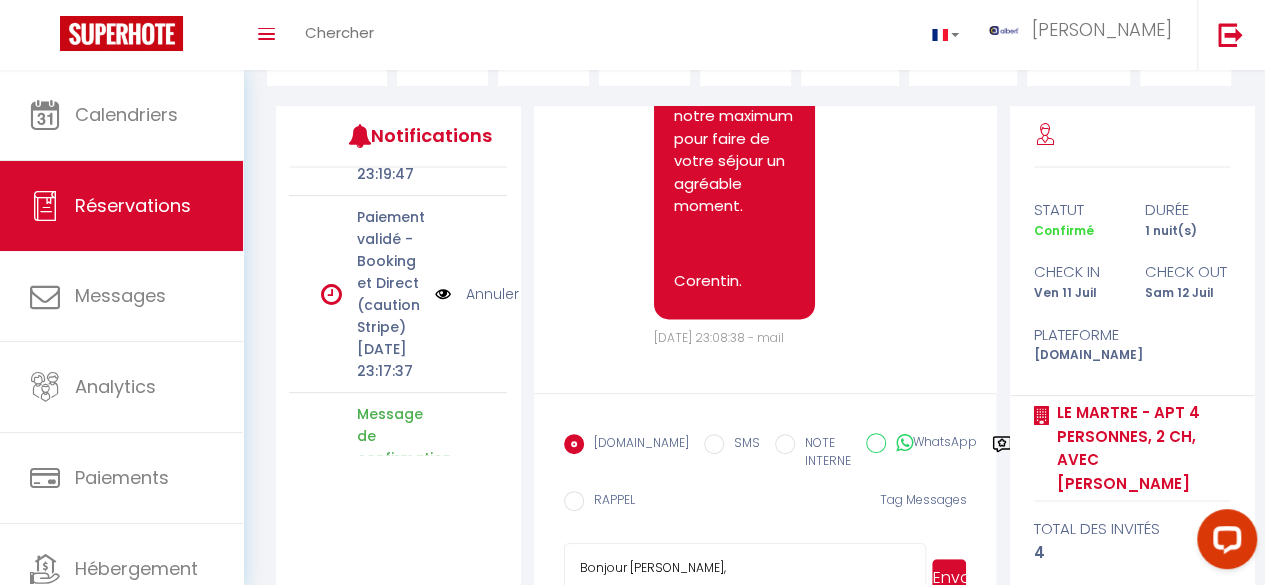 scroll, scrollTop: 291, scrollLeft: 0, axis: vertical 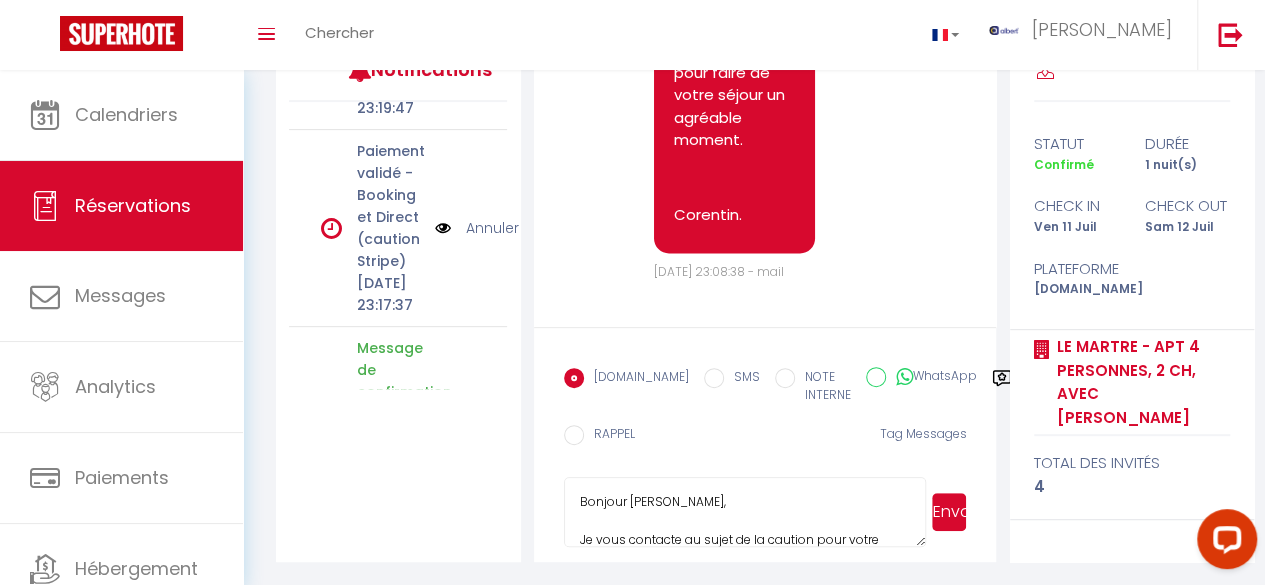 click on "Envoyer" at bounding box center [949, 512] 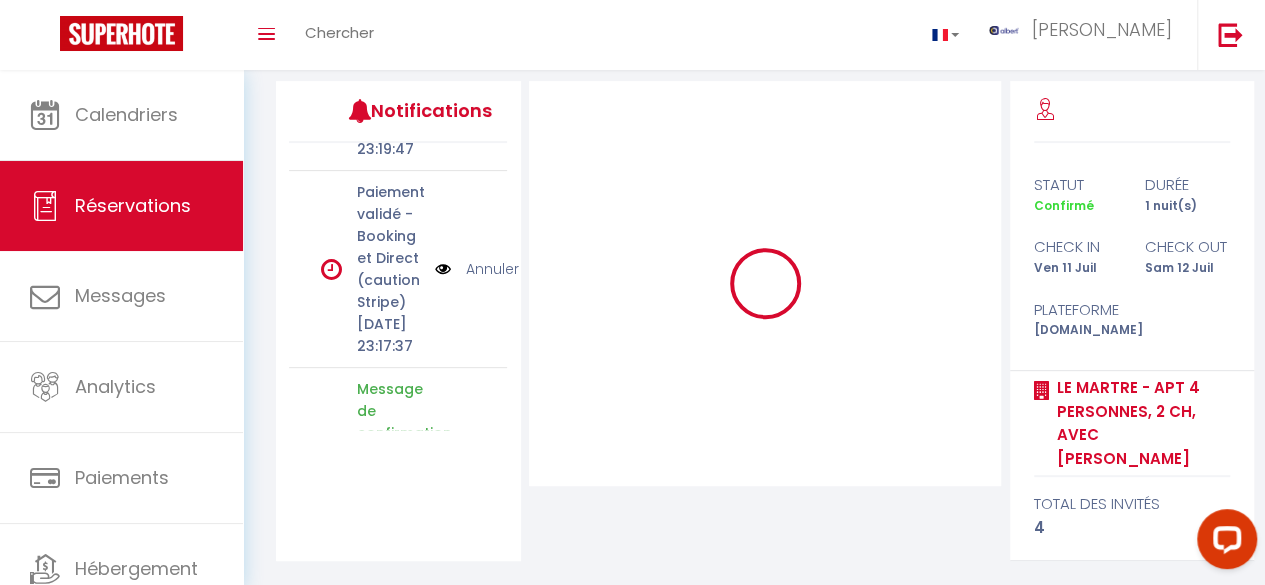 scroll, scrollTop: 225, scrollLeft: 0, axis: vertical 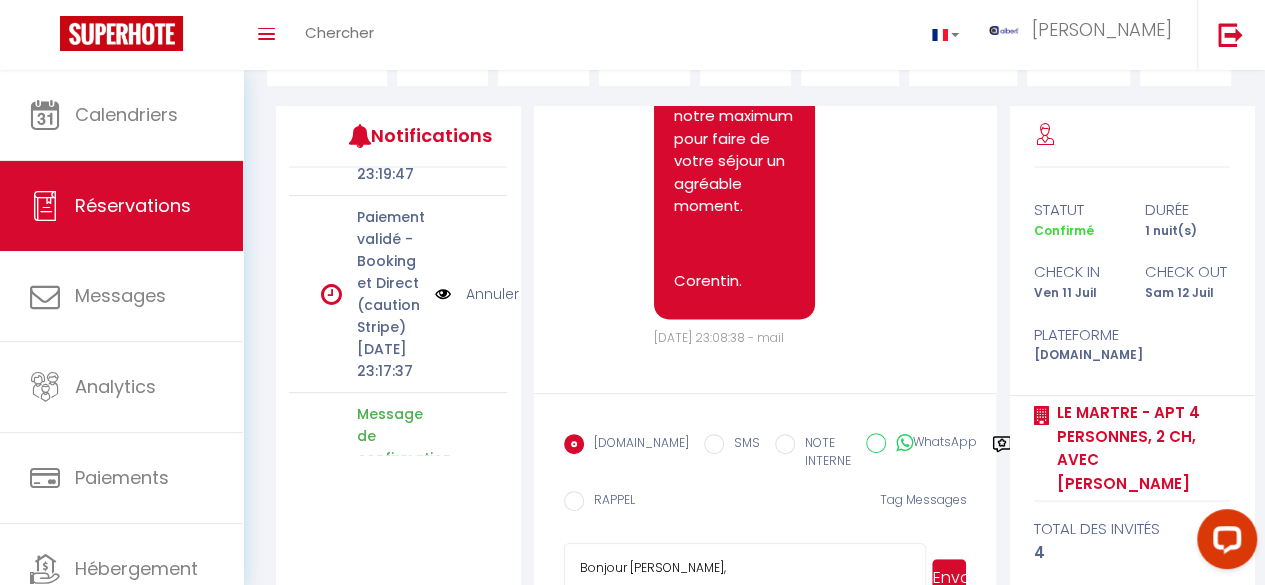 click on "SMS" at bounding box center [714, 444] 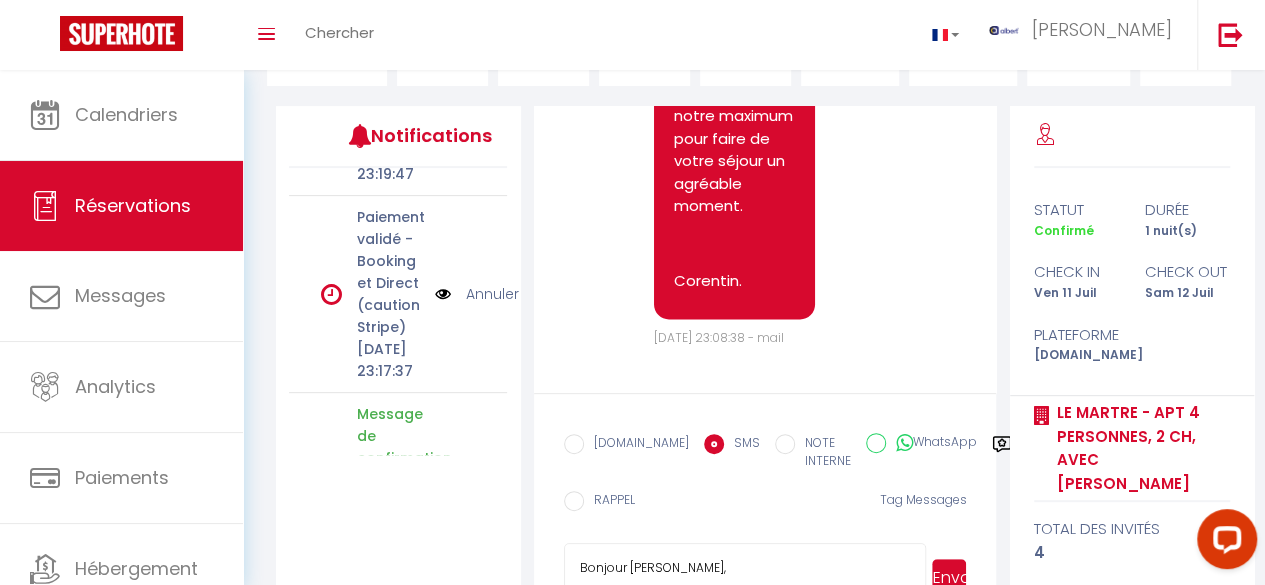 scroll, scrollTop: 291, scrollLeft: 0, axis: vertical 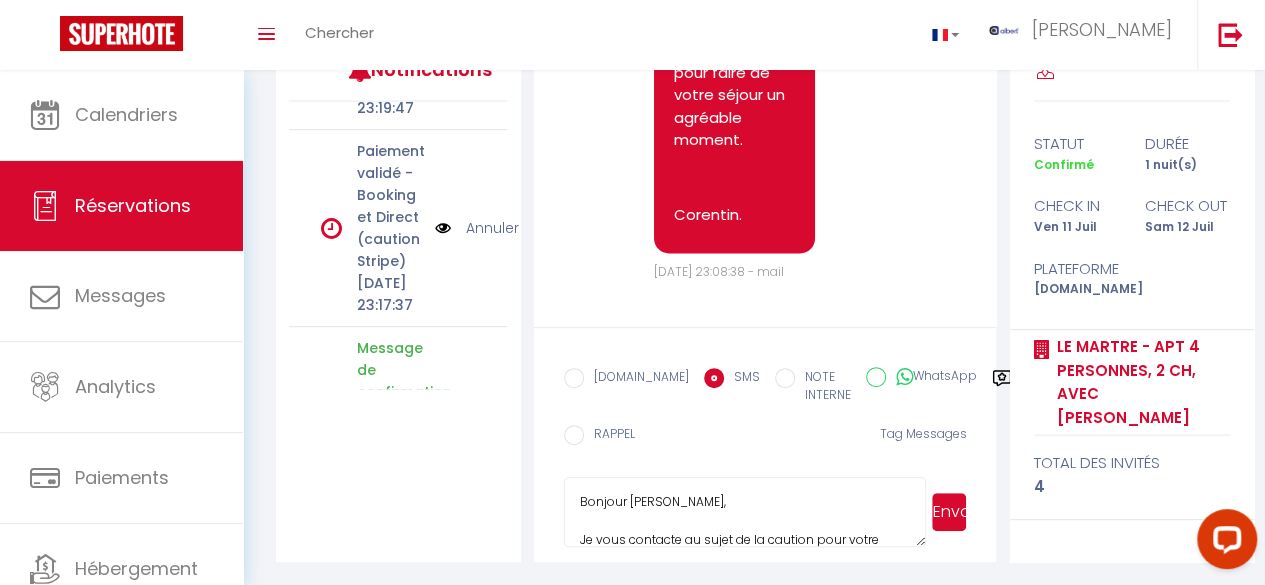 click on "Envoyer" at bounding box center [949, 512] 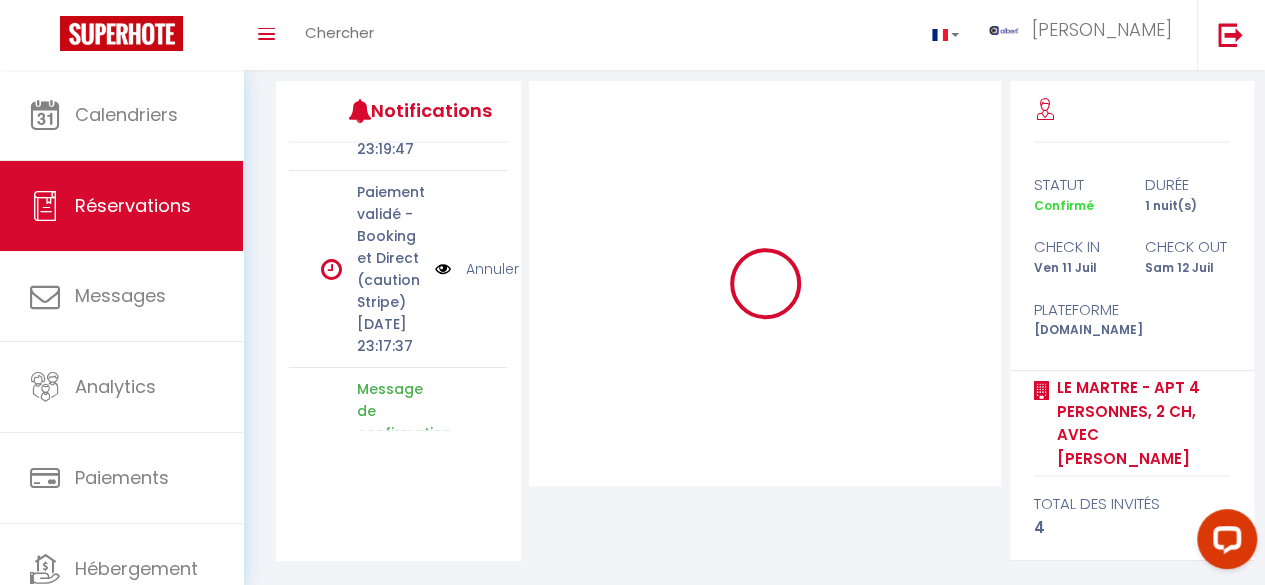 scroll, scrollTop: 225, scrollLeft: 0, axis: vertical 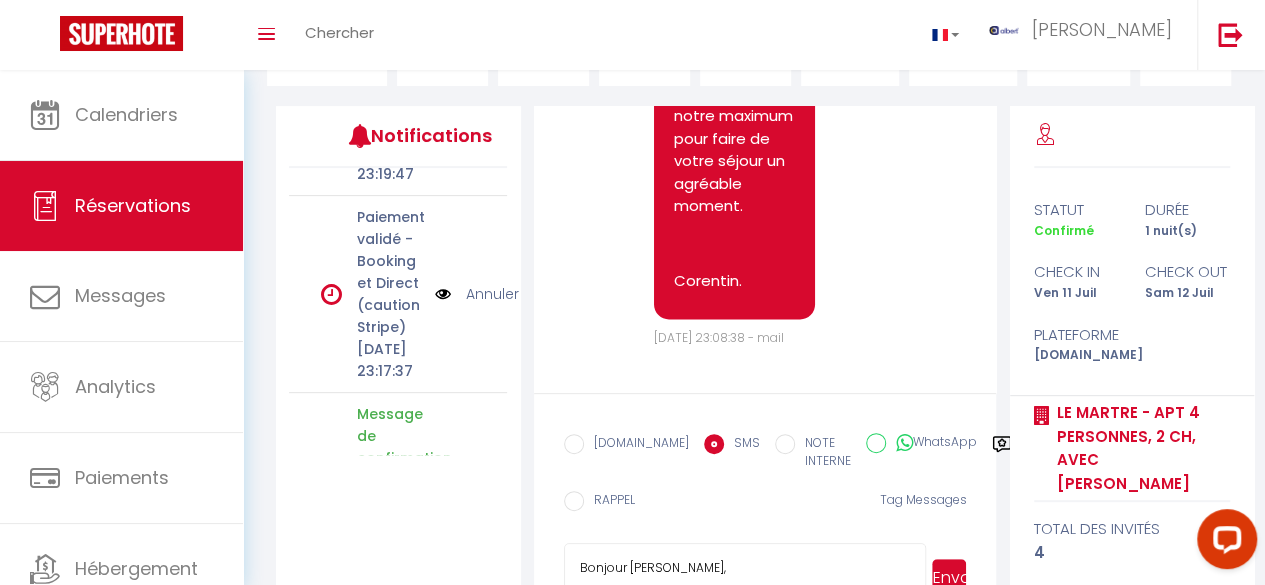 click on "EMAIL" at bounding box center [574, 444] 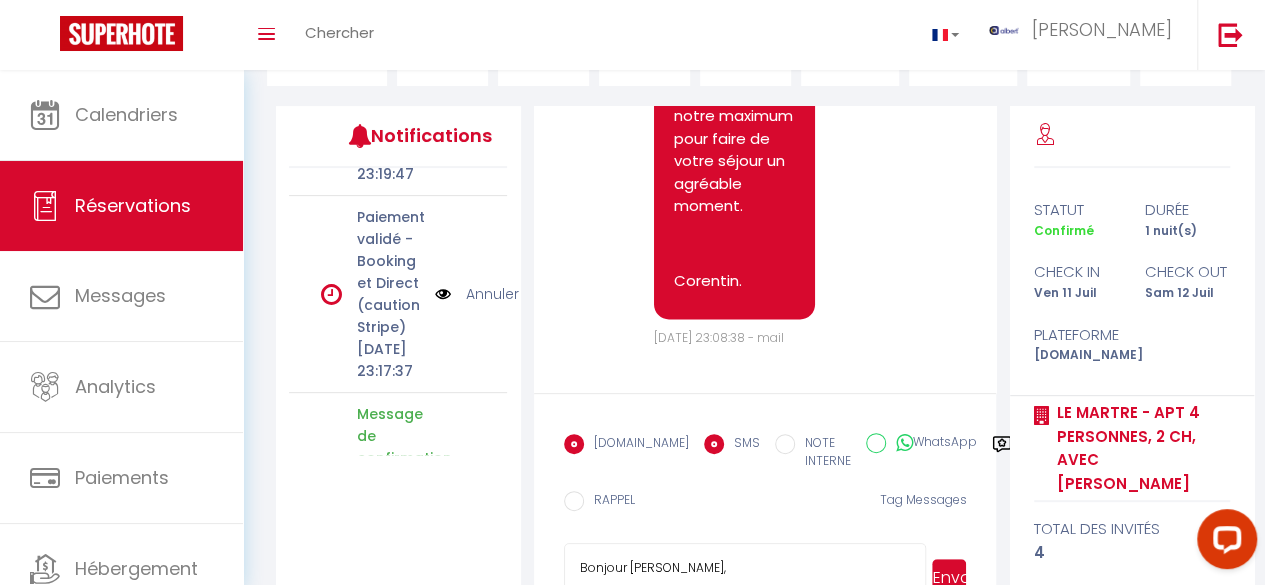 radio on "false" 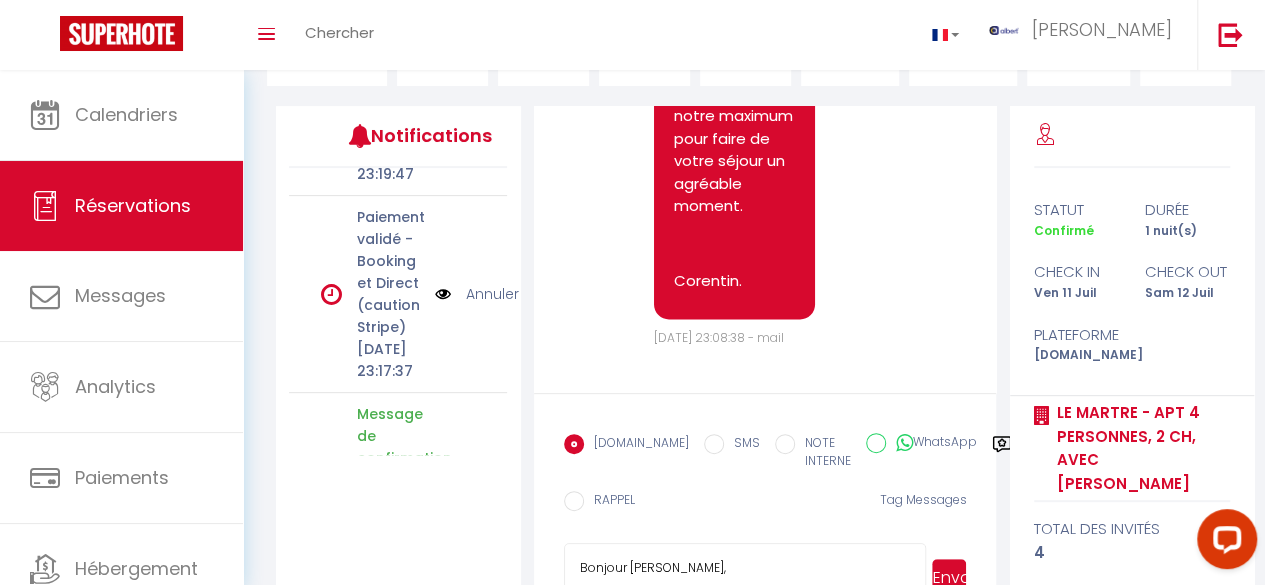 scroll, scrollTop: 291, scrollLeft: 0, axis: vertical 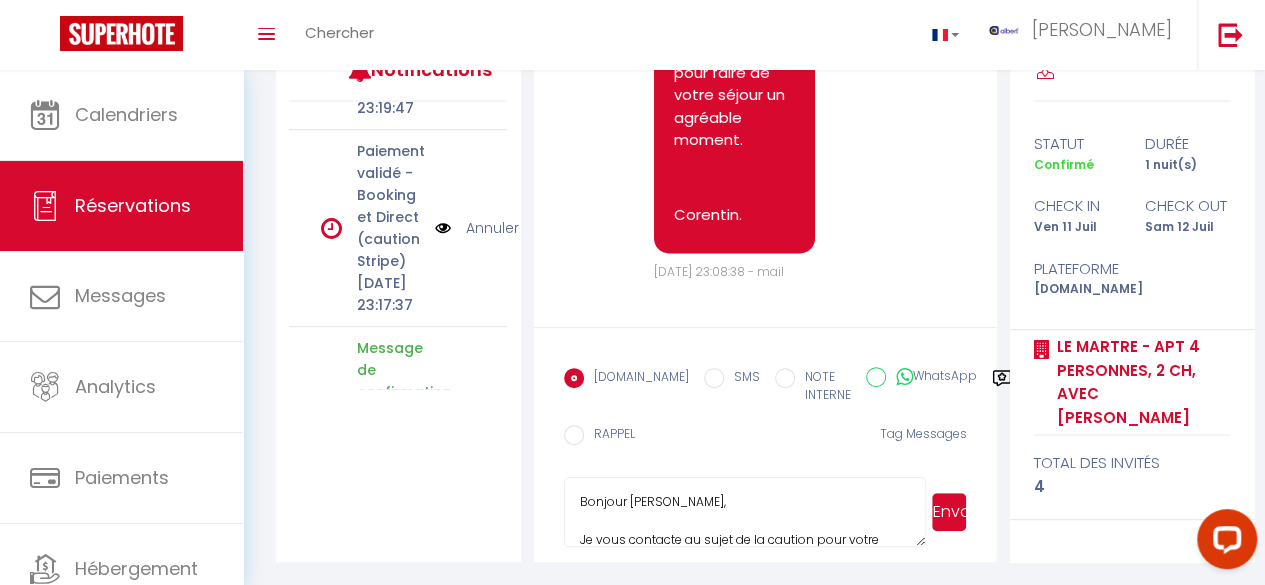 click on "Envoyer" at bounding box center [949, 512] 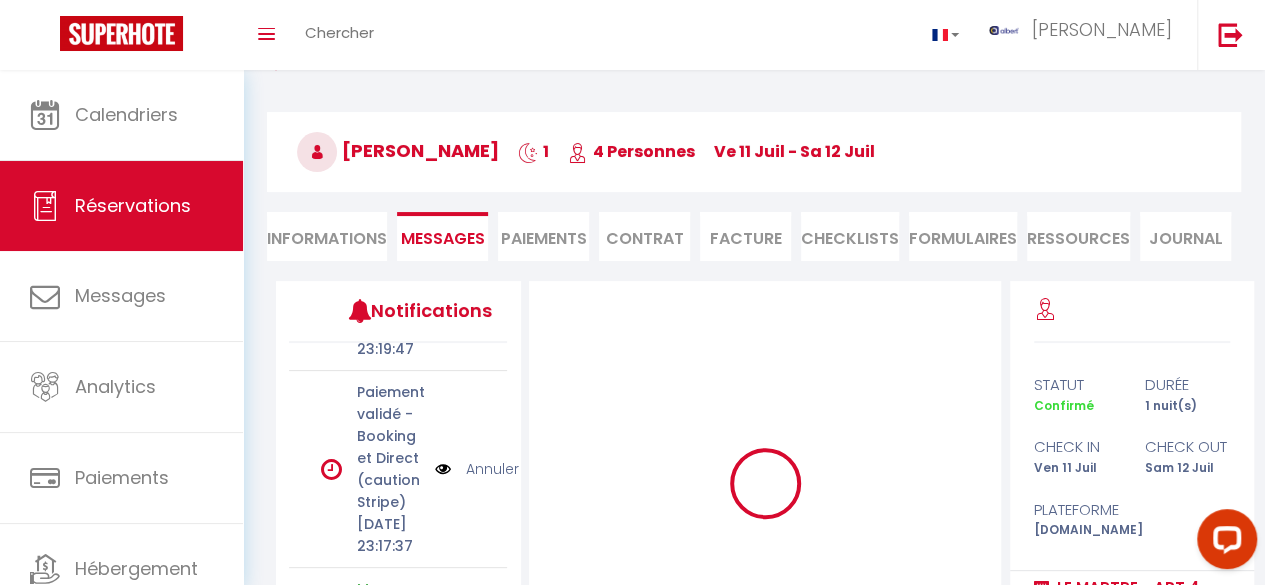 scroll, scrollTop: 0, scrollLeft: 0, axis: both 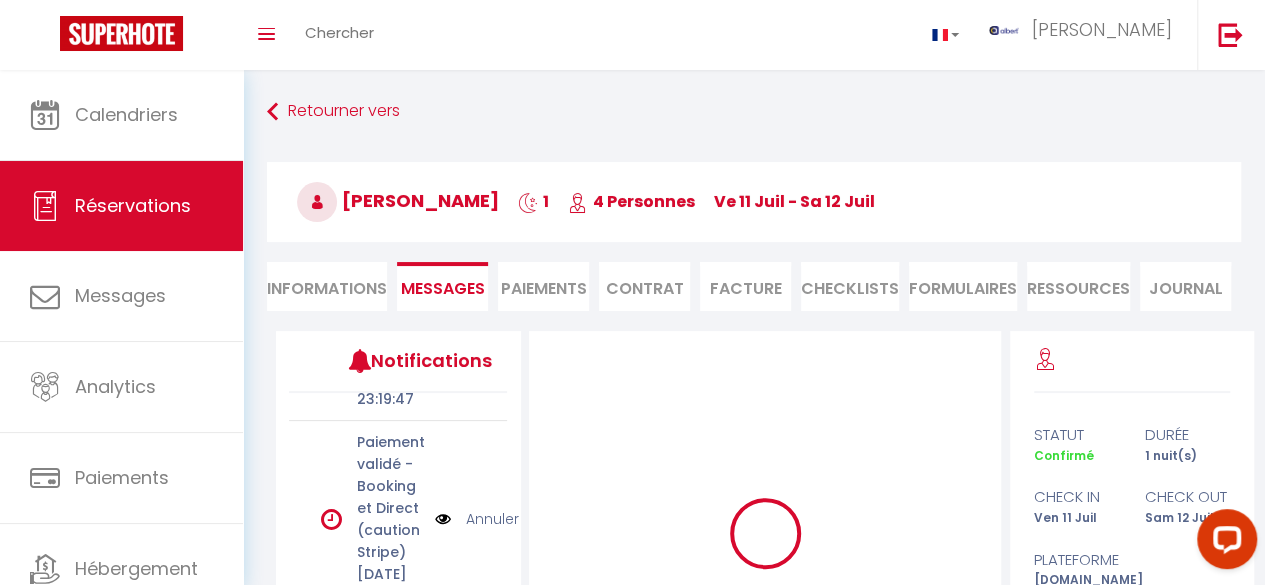 click on "Paiements" at bounding box center (543, 286) 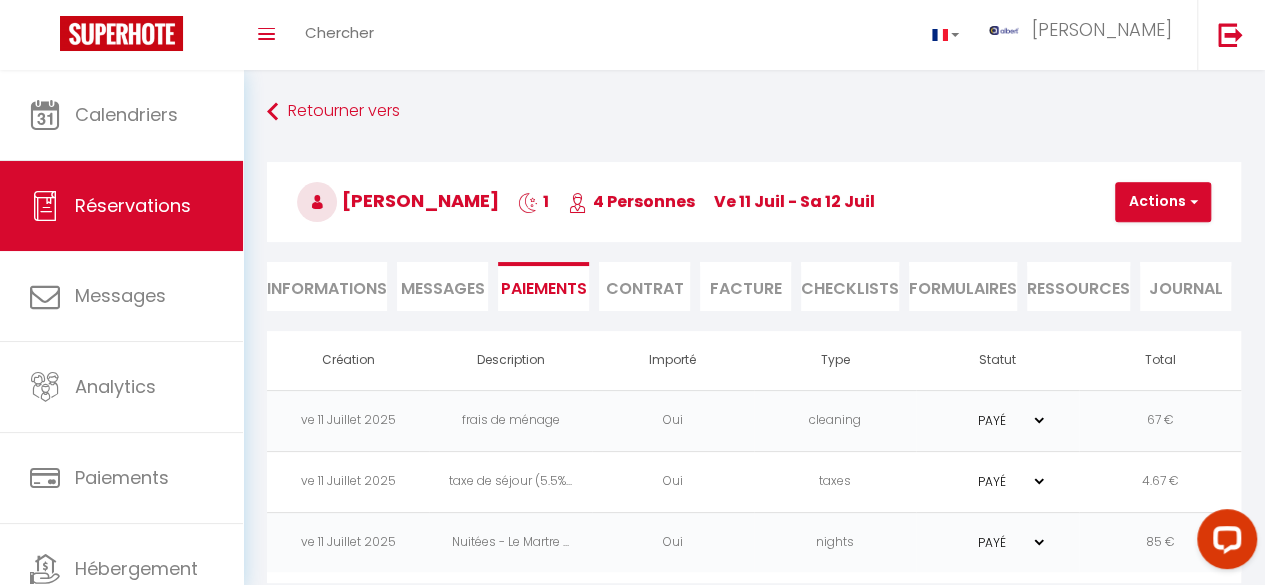 scroll, scrollTop: 70, scrollLeft: 0, axis: vertical 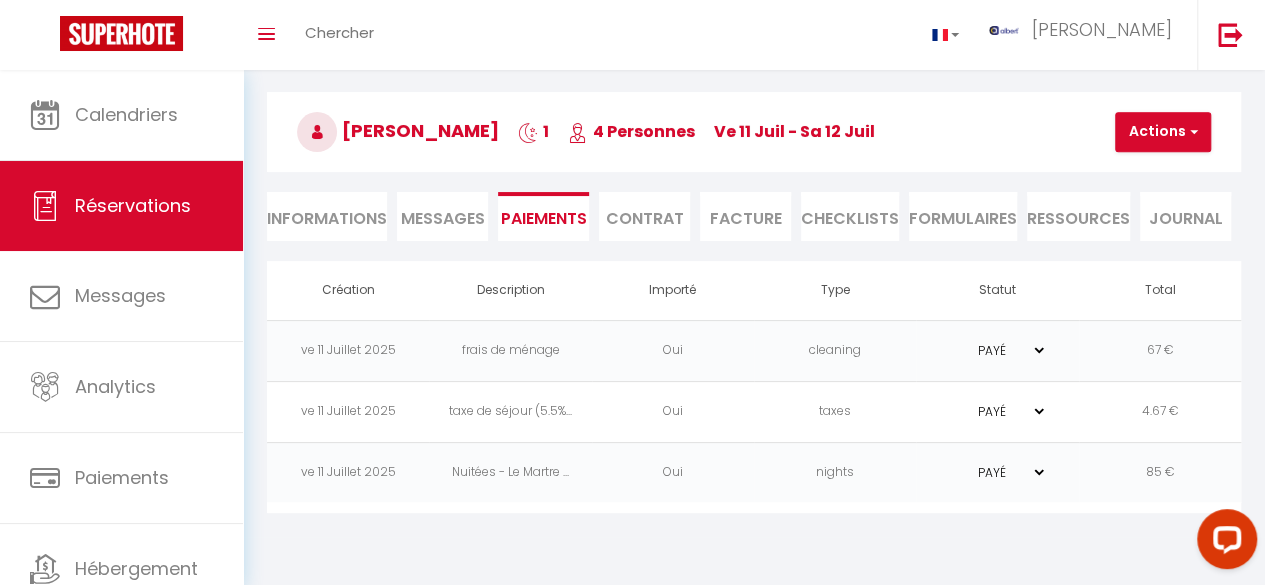 click on "85 €" at bounding box center (1160, 472) 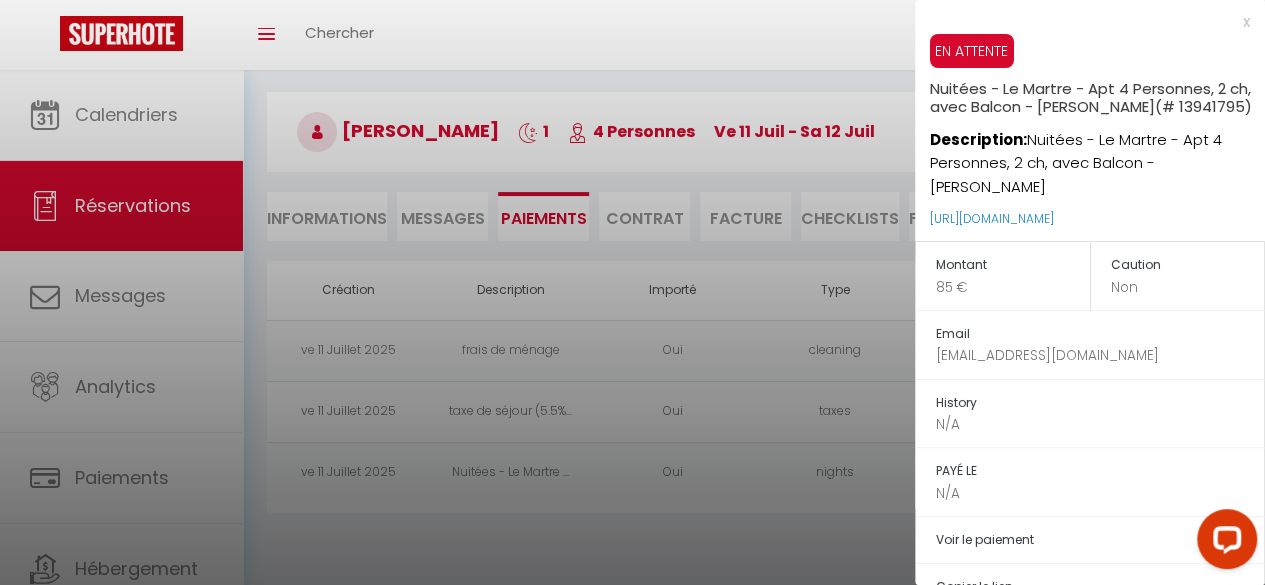 click at bounding box center (632, 292) 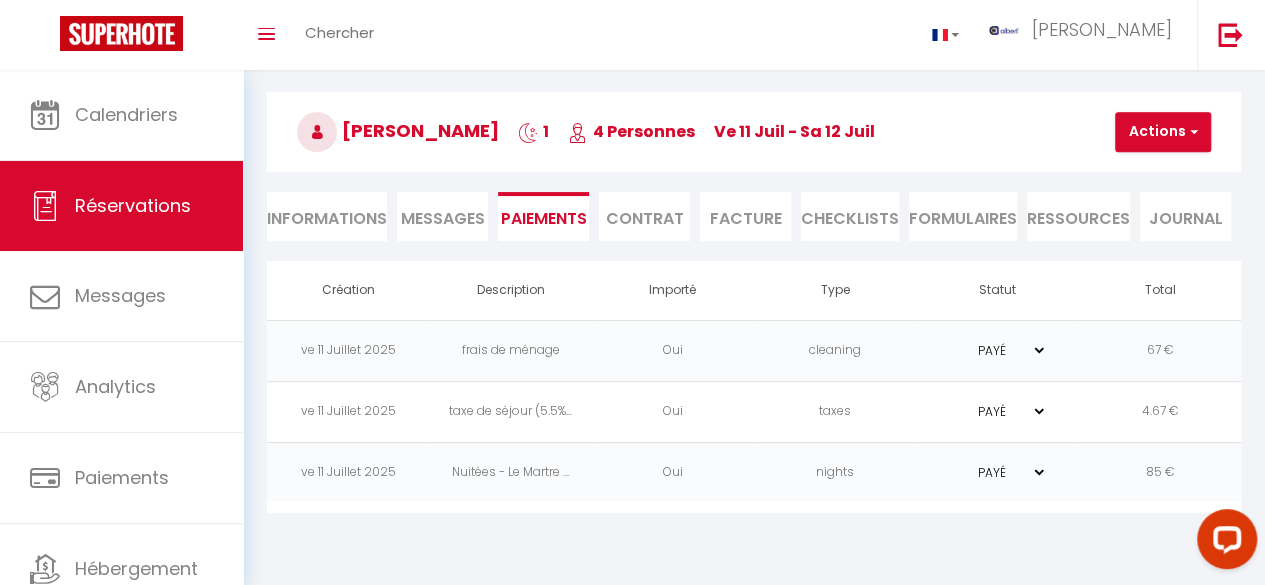 click on "PAYÉ   EN ATTENTE" at bounding box center [997, 350] 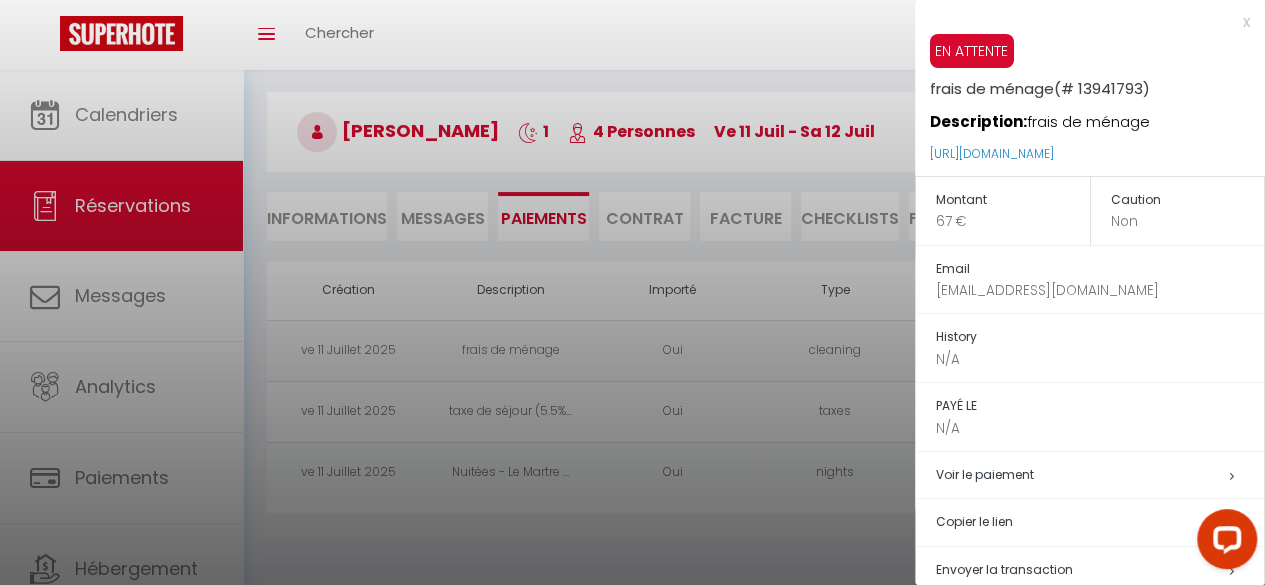 click at bounding box center [632, 292] 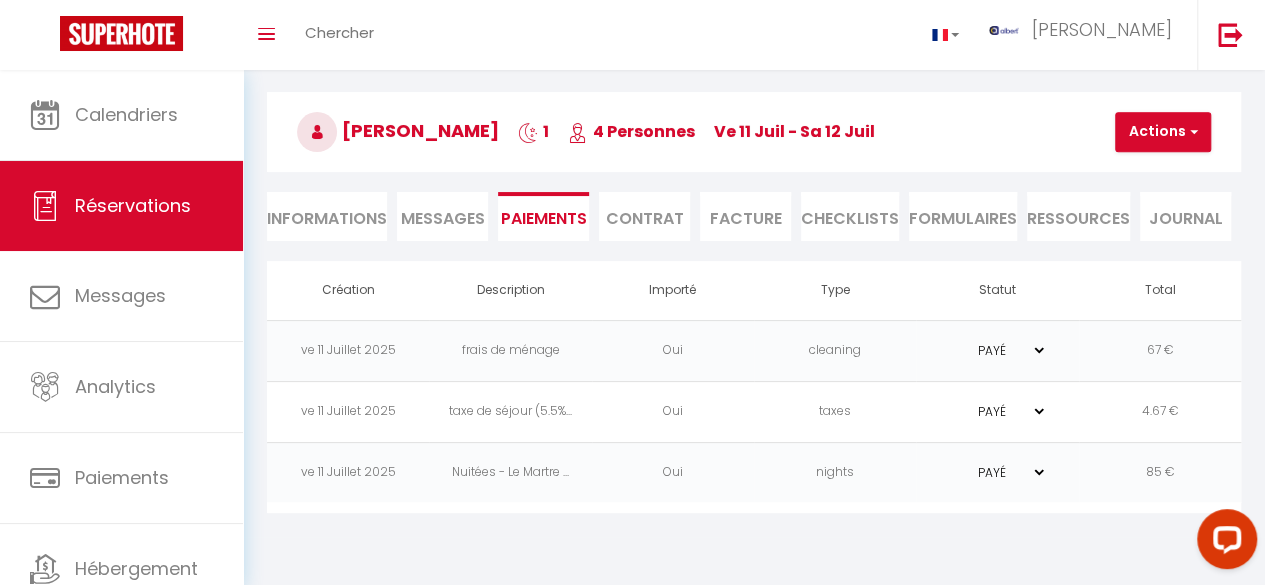 click on "Messages" at bounding box center (443, 218) 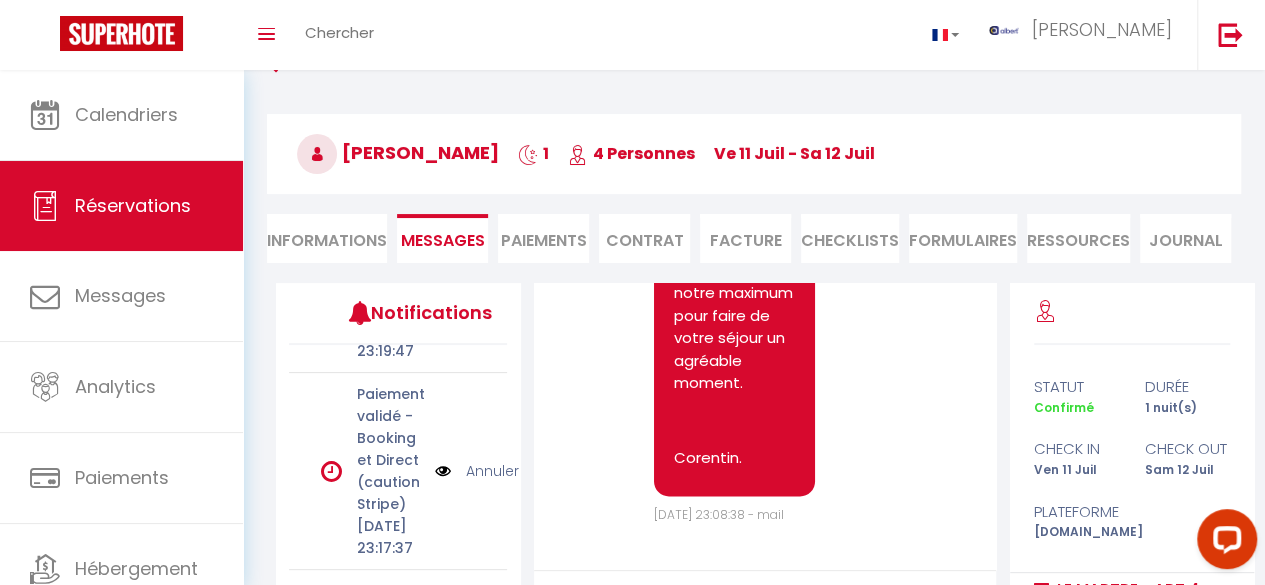 scroll, scrollTop: 0, scrollLeft: 0, axis: both 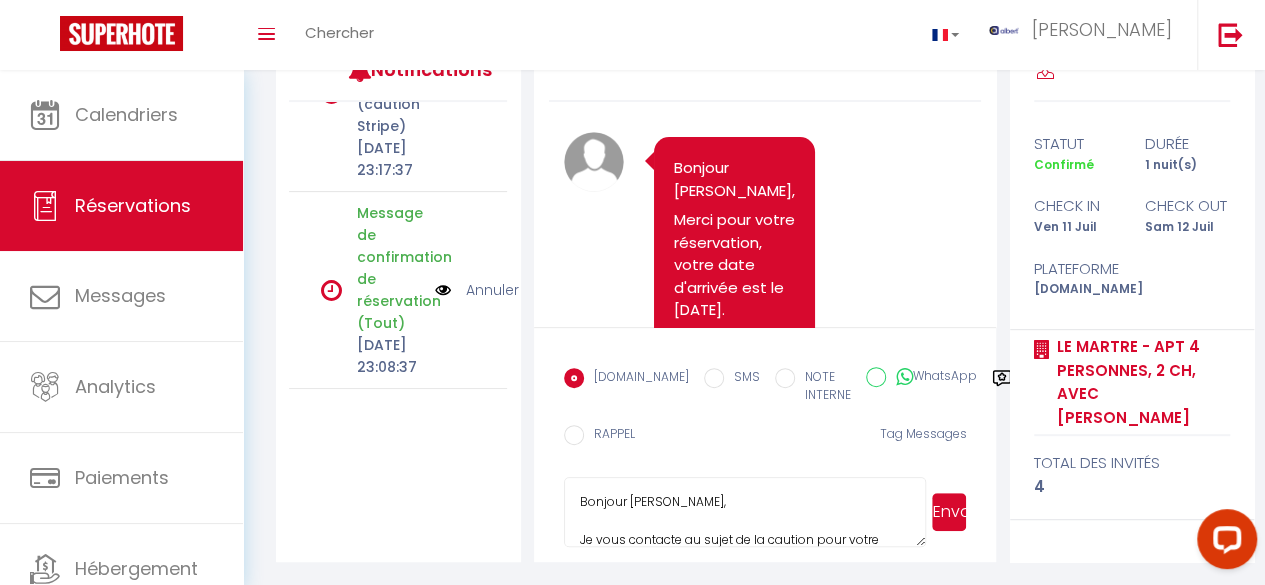click on "Merci pour votre réservation, votre date d'arrivée est le 11/07/2025." at bounding box center [734, 265] 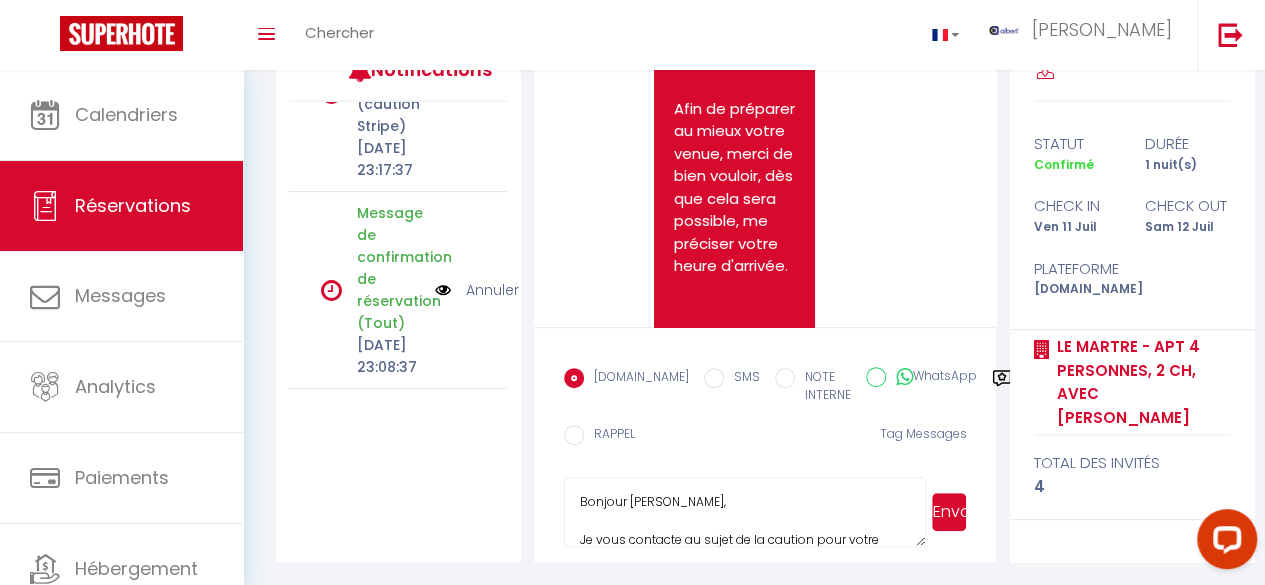 scroll, scrollTop: 1674, scrollLeft: 0, axis: vertical 